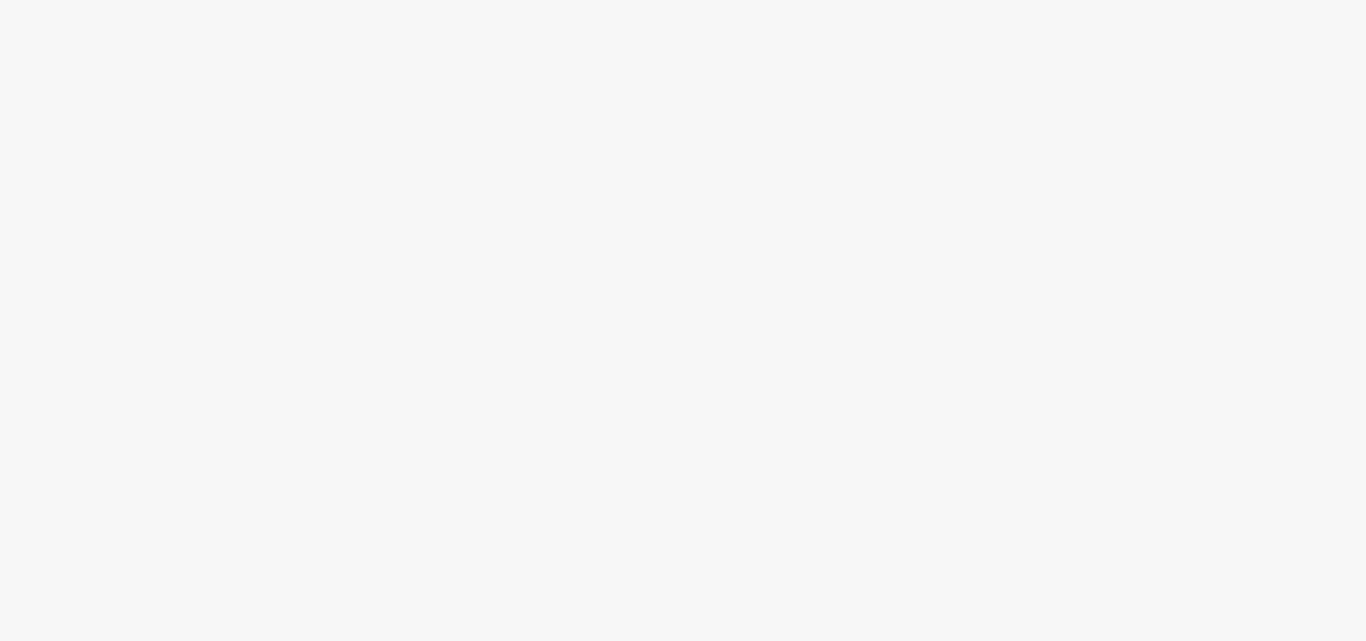 scroll, scrollTop: 0, scrollLeft: 0, axis: both 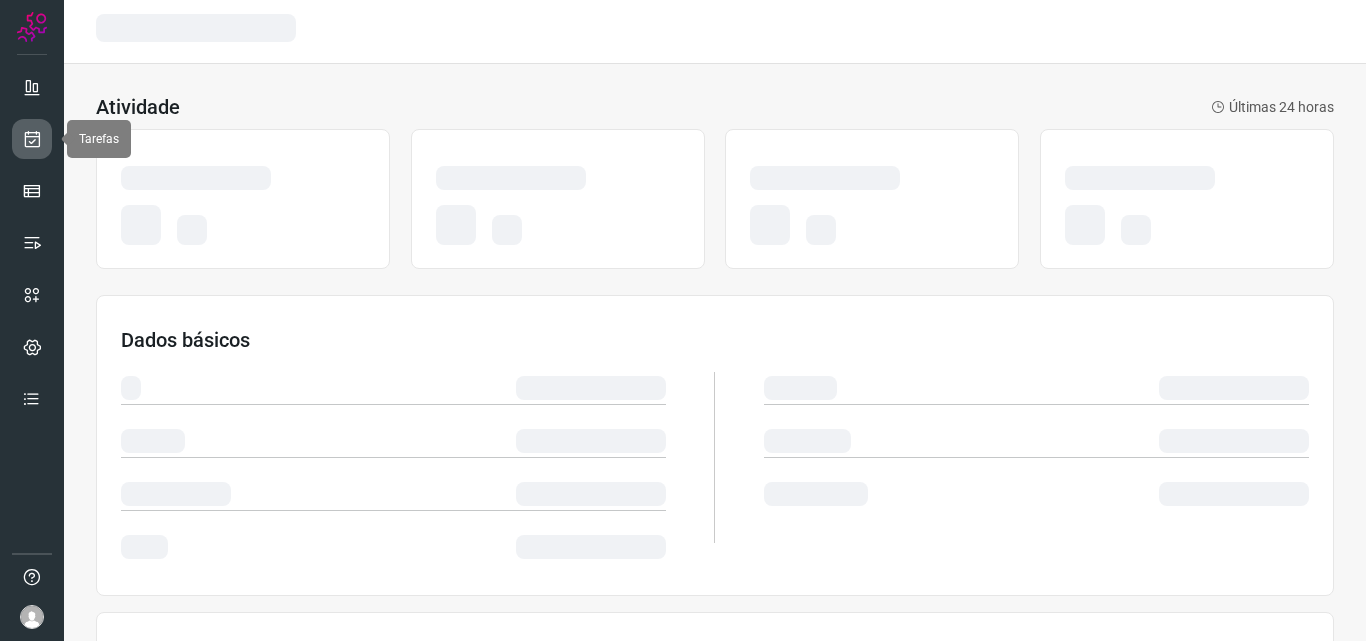 click at bounding box center [32, 139] 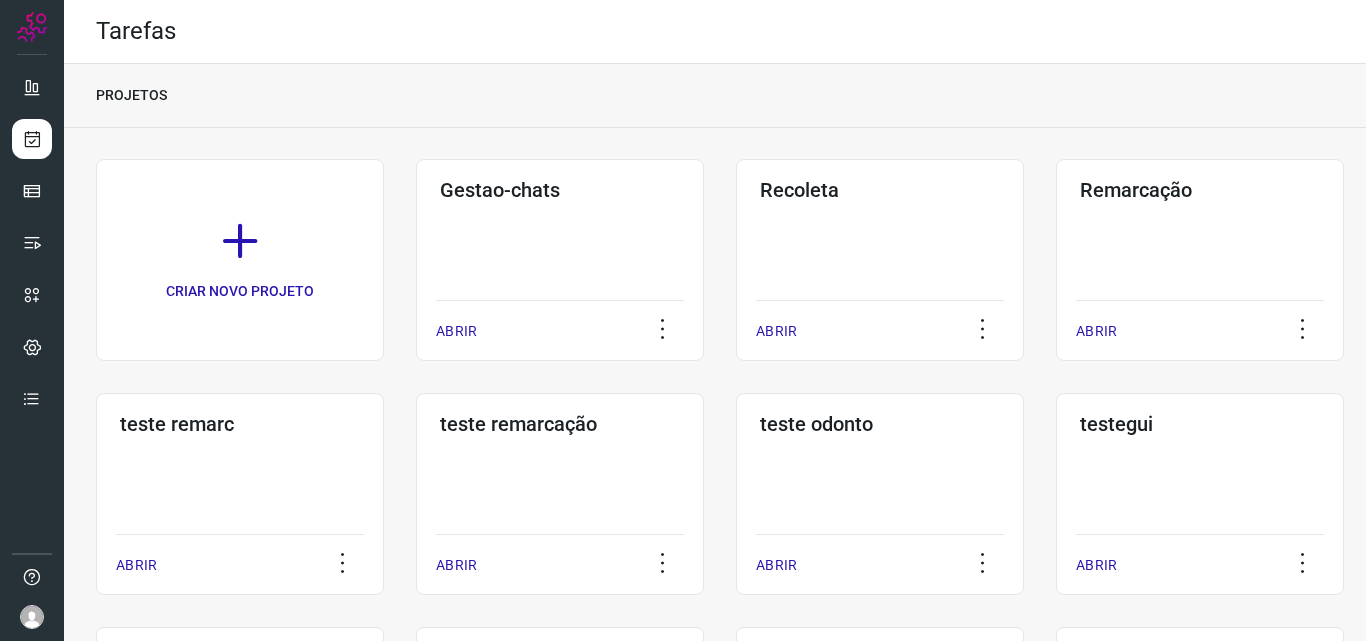 click on "Remarcação  ABRIR" 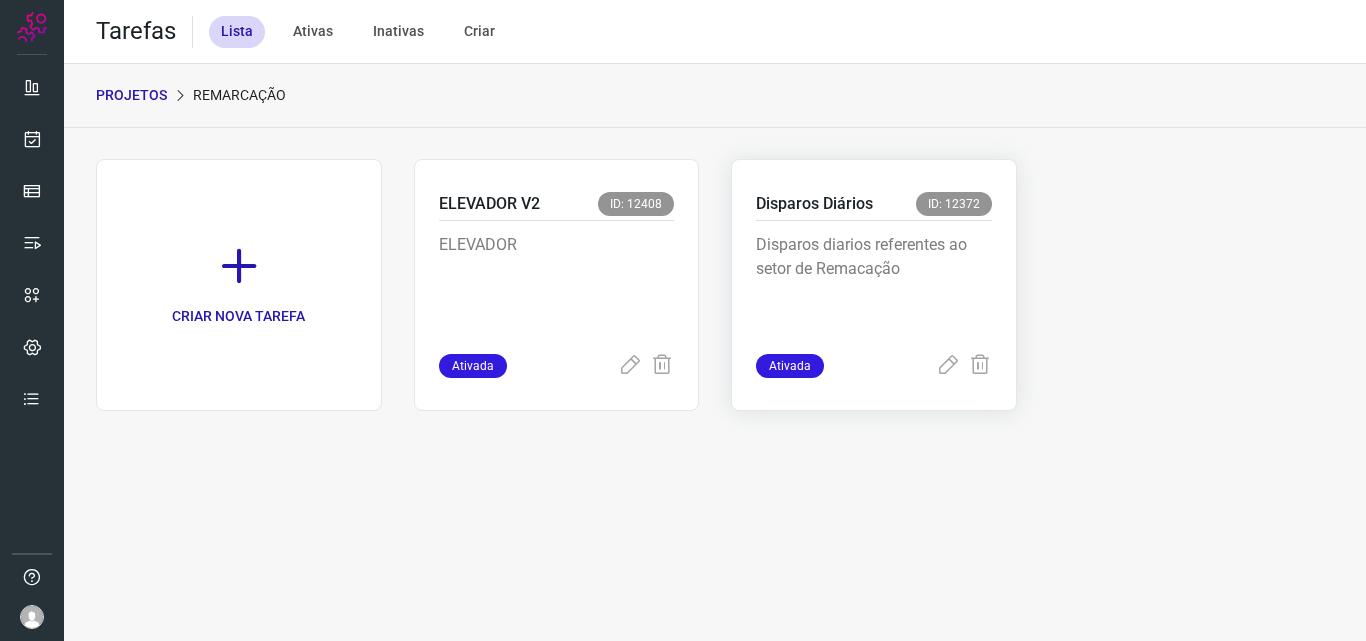 click on "Disparos diarios referentes ao setor de Remacação" at bounding box center (874, 283) 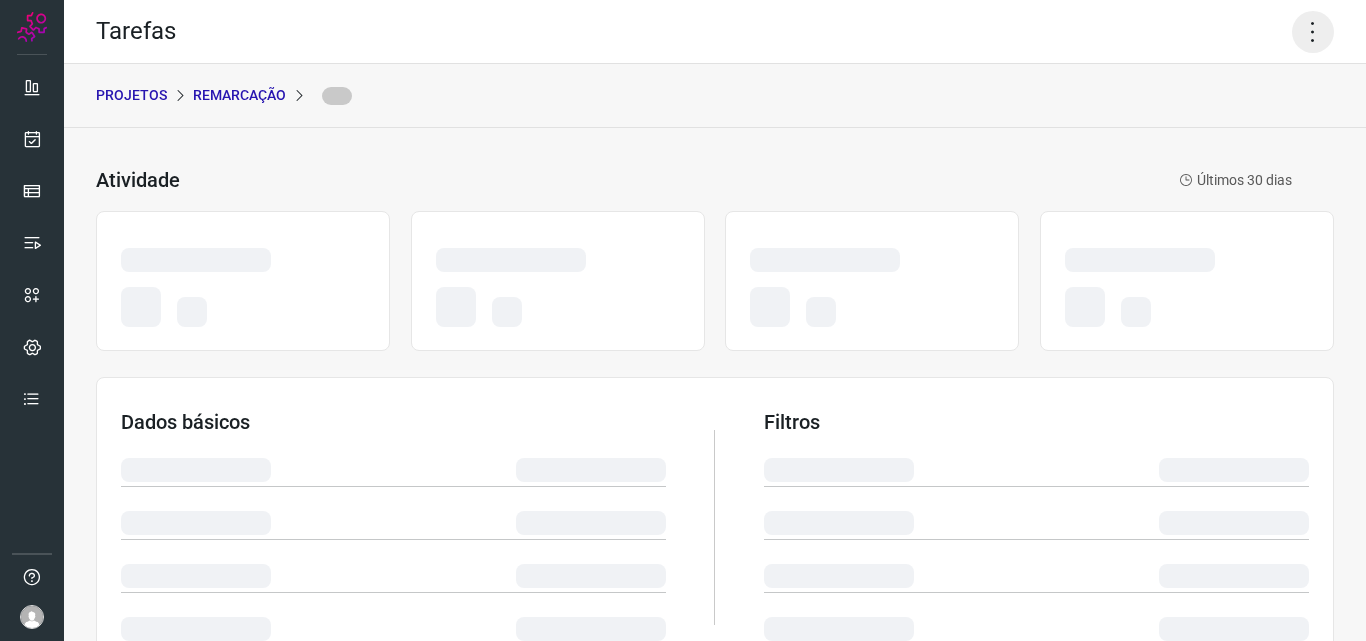 click 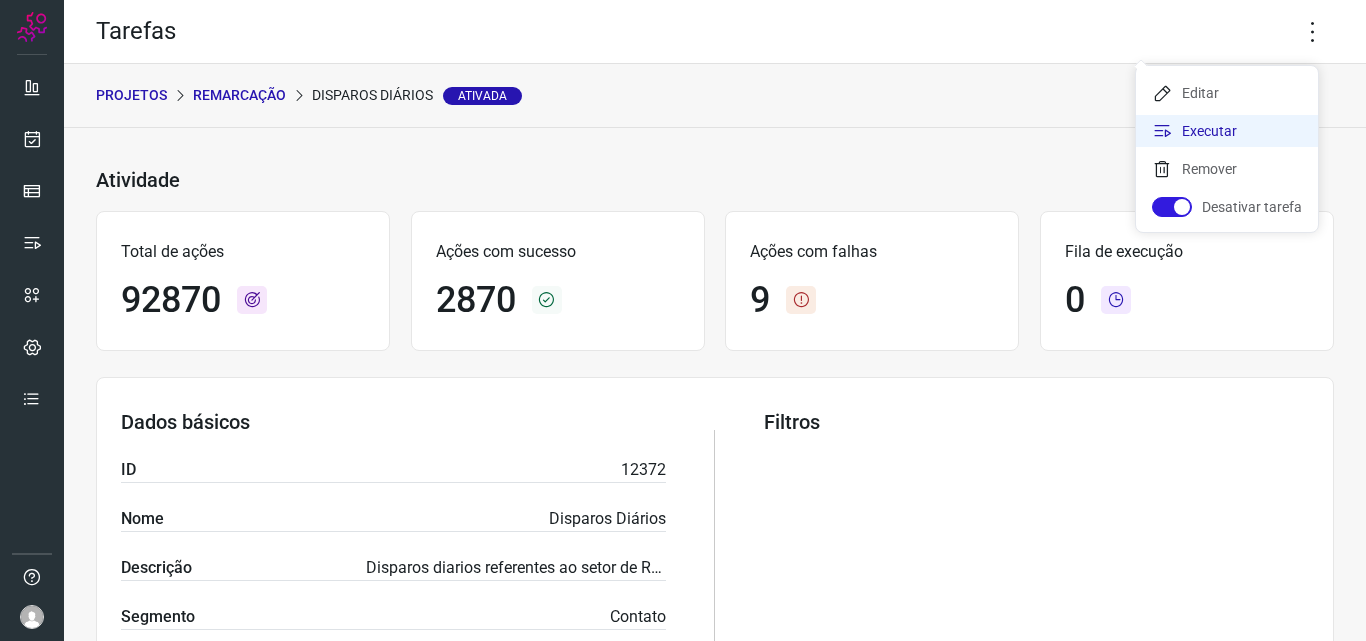 click on "Executar" 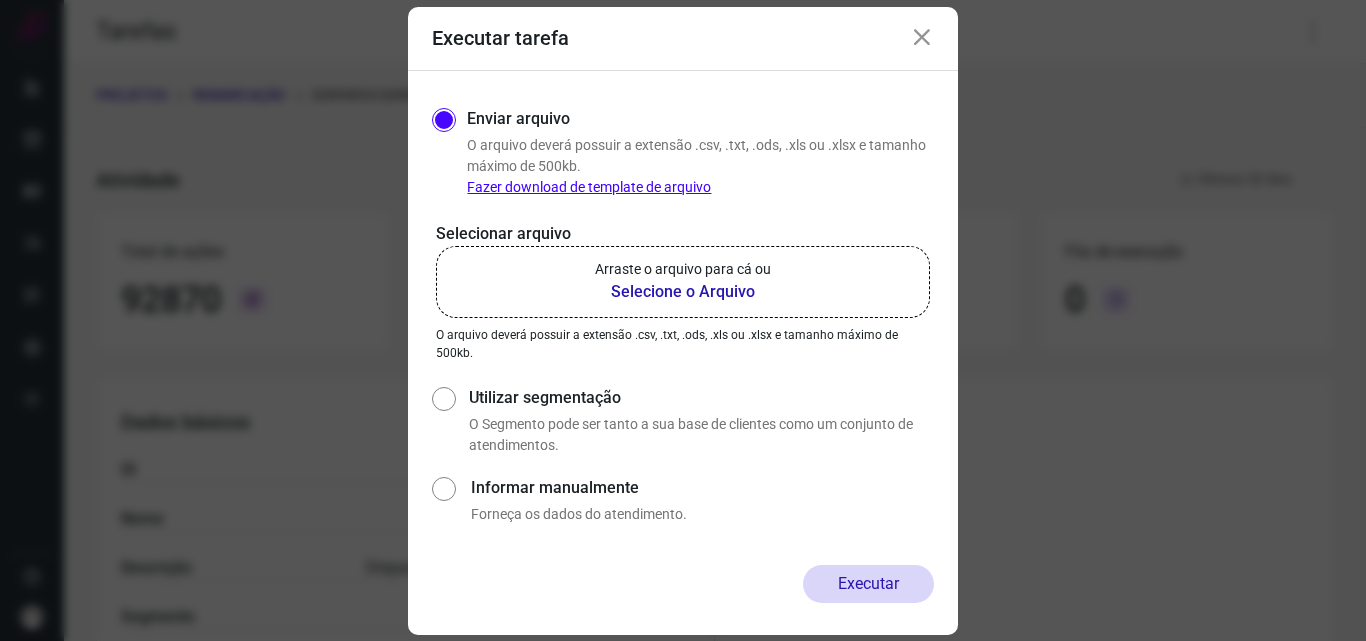click on "Selecione o Arquivo" at bounding box center [683, 292] 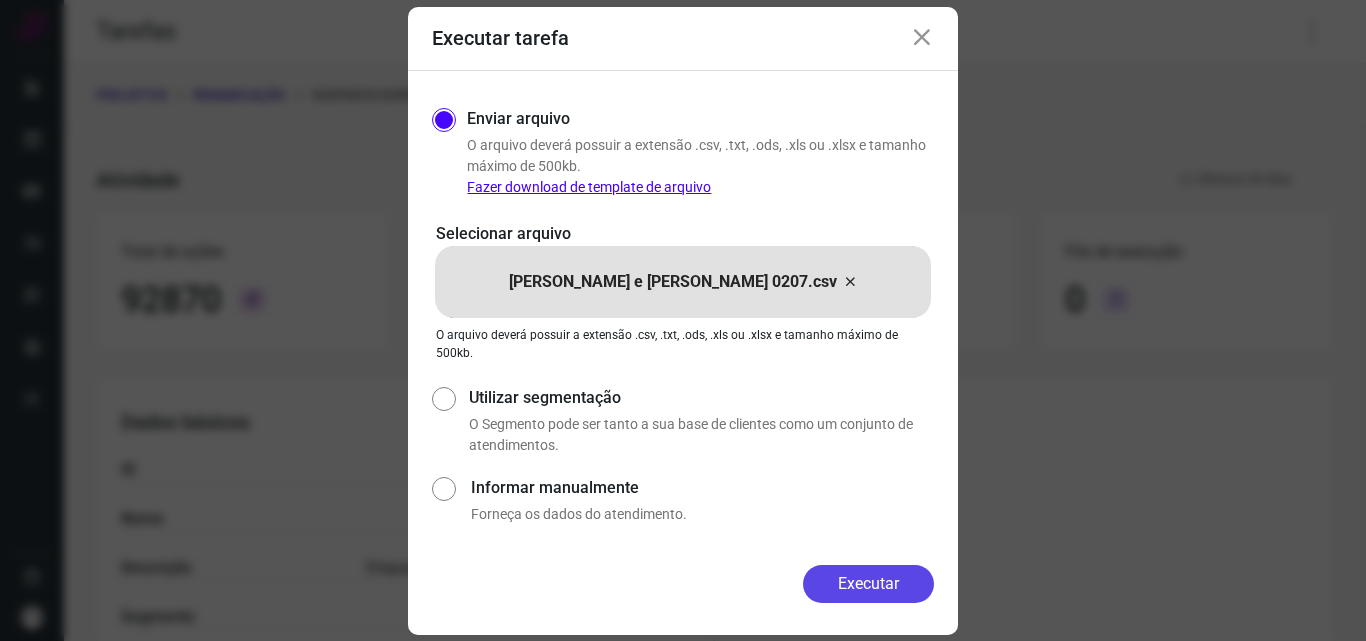 click on "Executar" at bounding box center (868, 584) 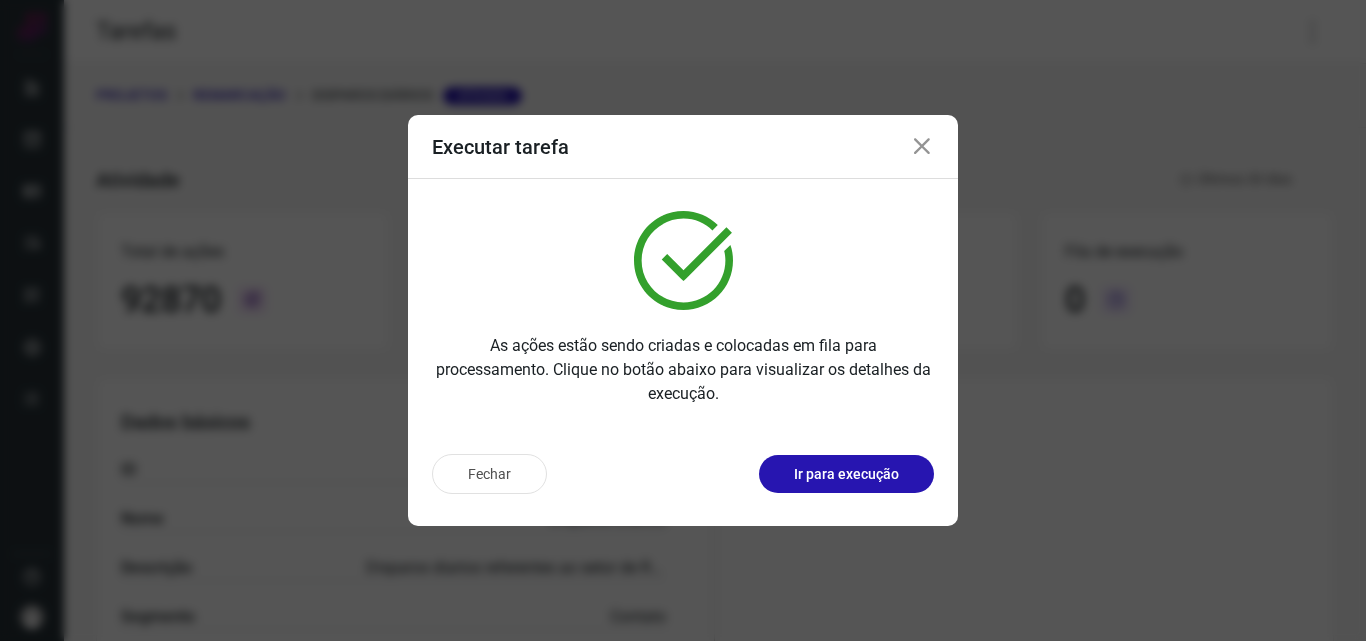 click on "Ir para execução" at bounding box center (846, 474) 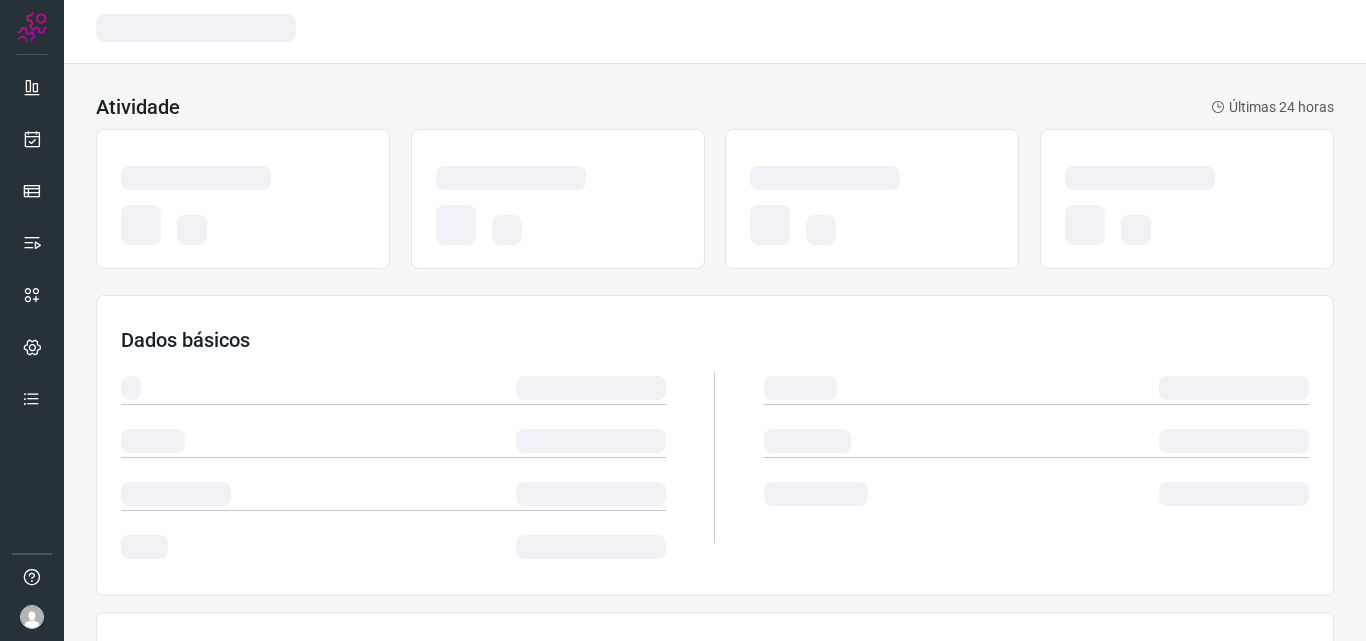 scroll, scrollTop: 0, scrollLeft: 0, axis: both 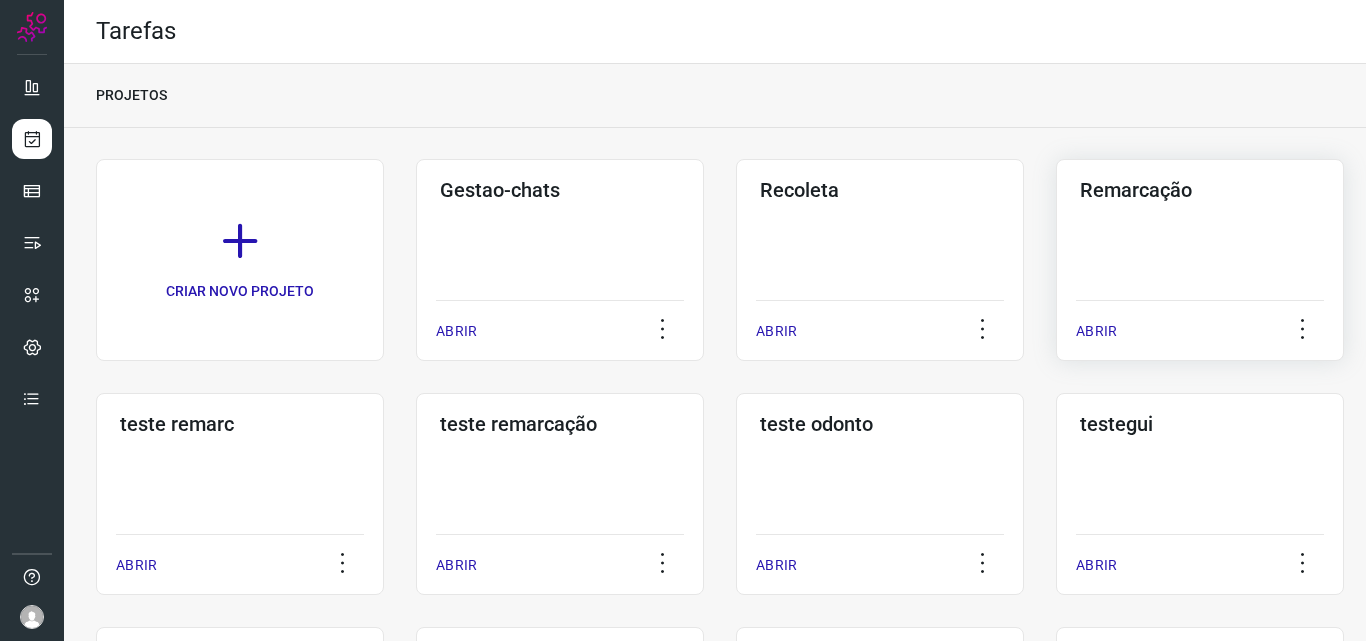 click on "Remarcação  ABRIR" 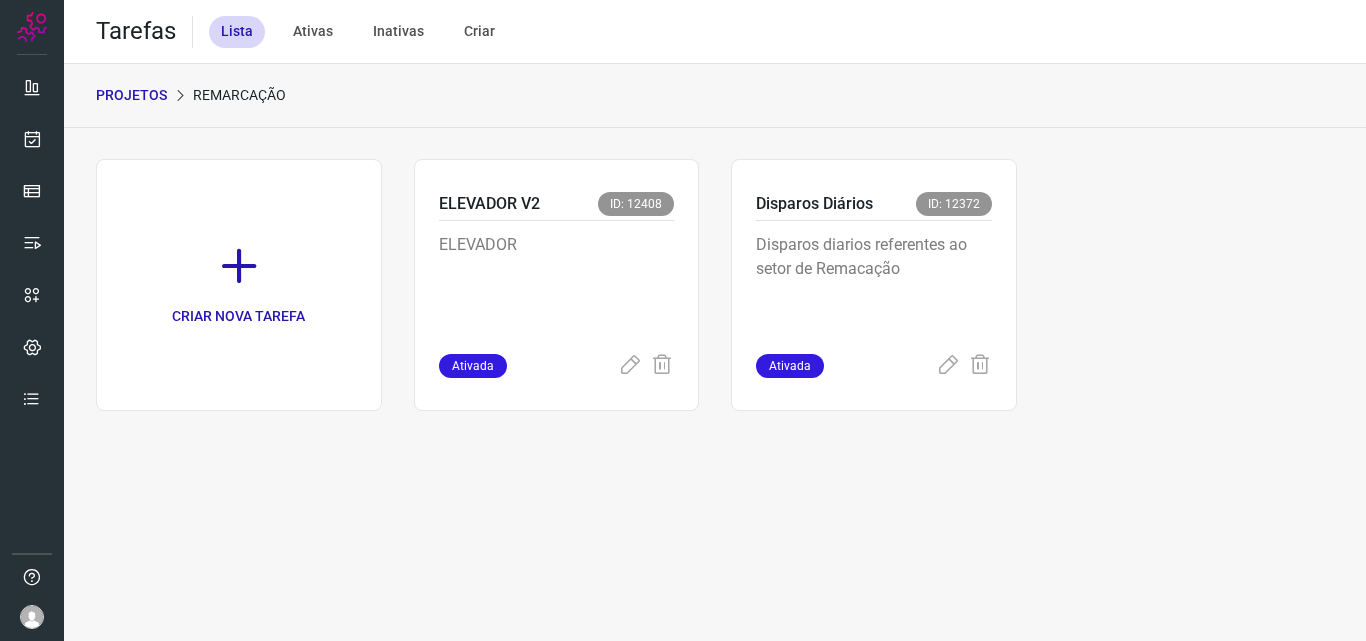 click on "Disparos diarios referentes ao setor de Remacação" at bounding box center [874, 283] 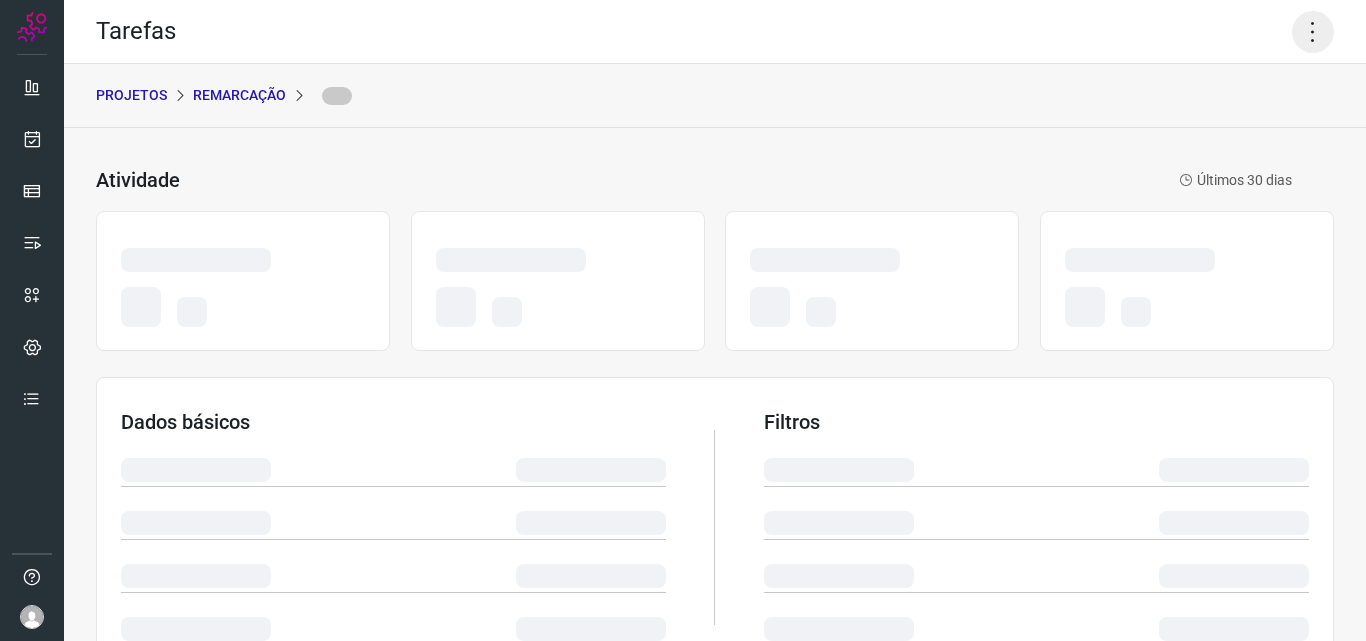 click 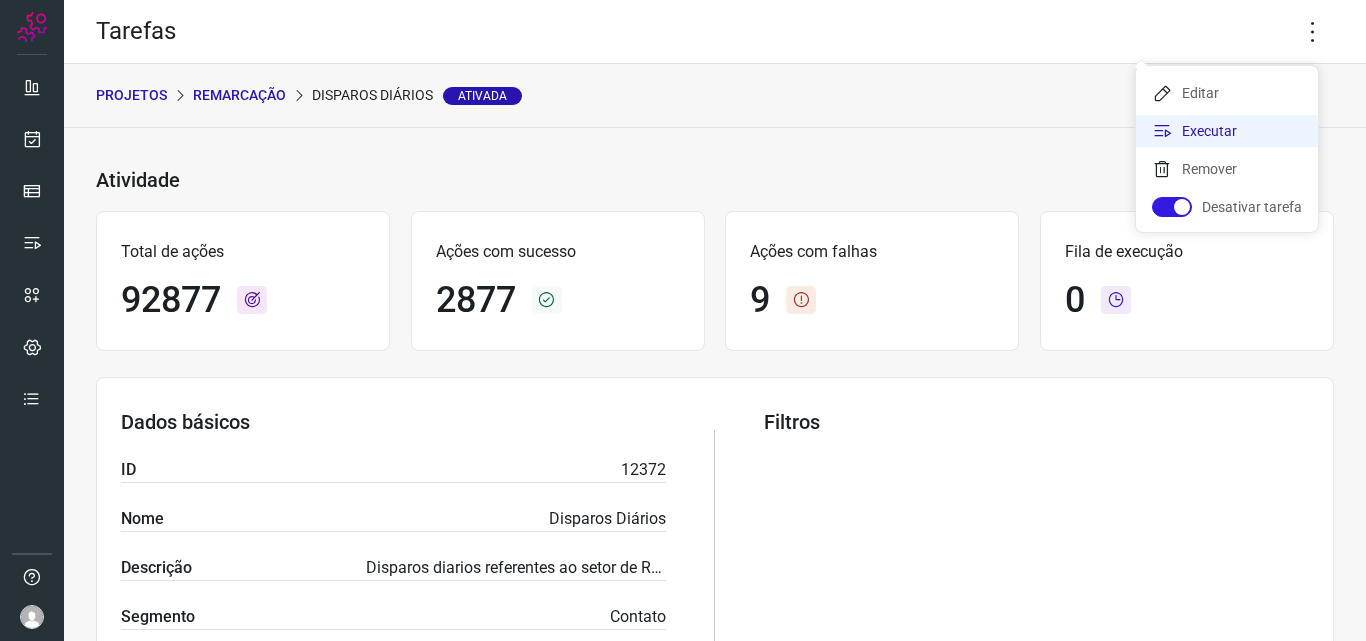 click on "Executar" 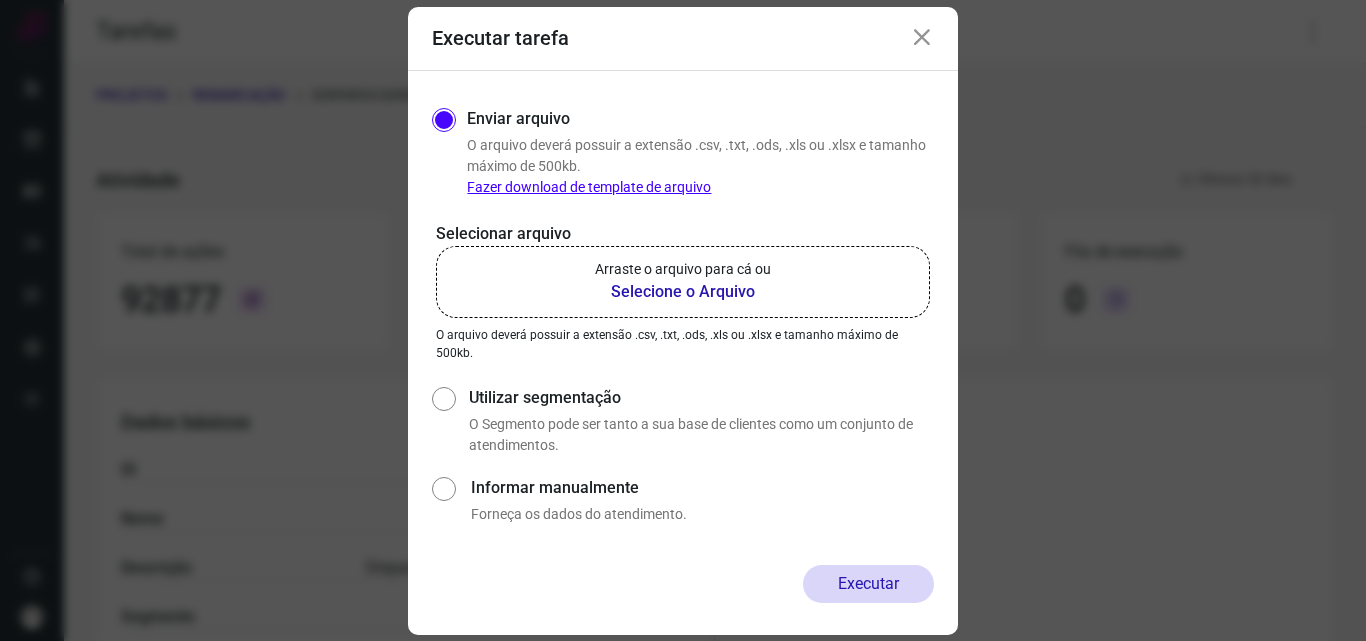 click on "Arraste o arquivo para cá ou" at bounding box center (683, 269) 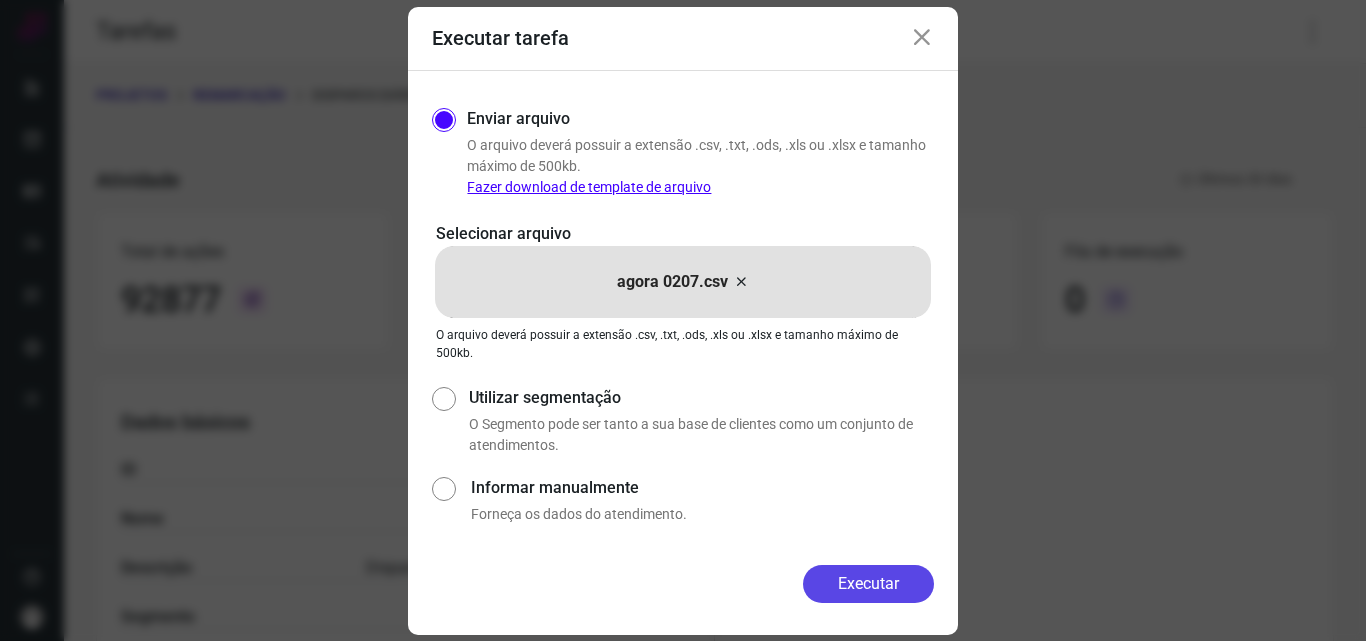 click on "Executar" at bounding box center [868, 584] 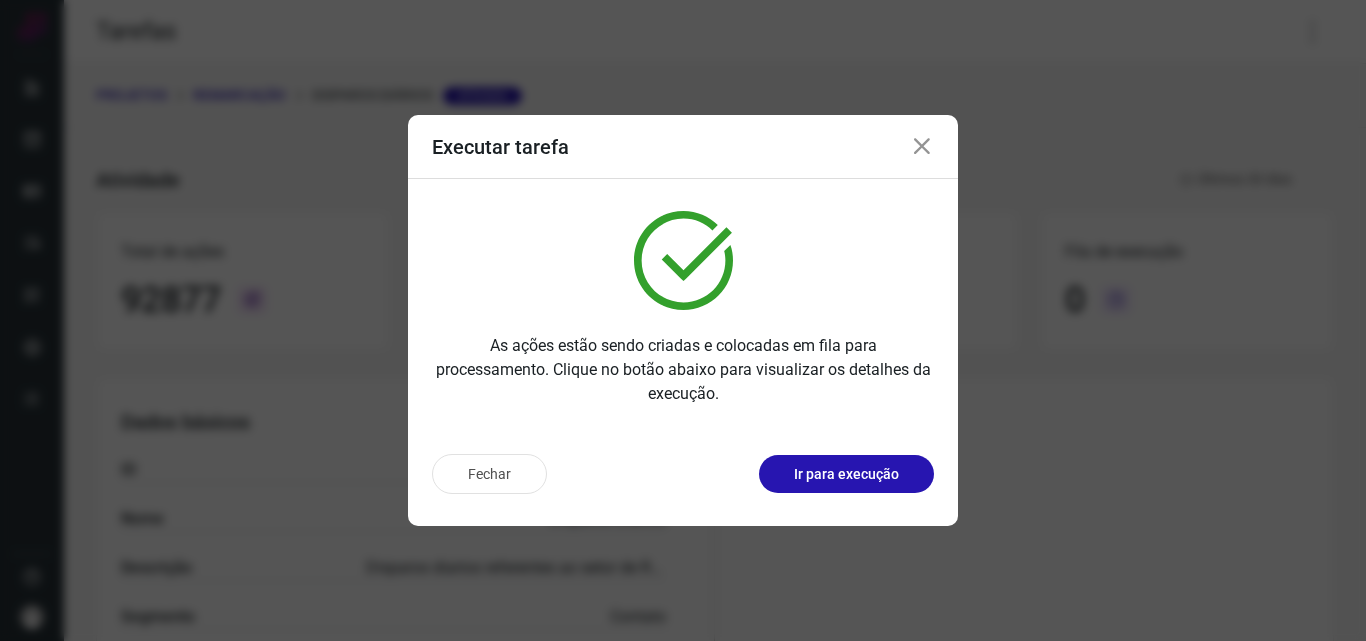 click on "Ir para execução" at bounding box center (846, 474) 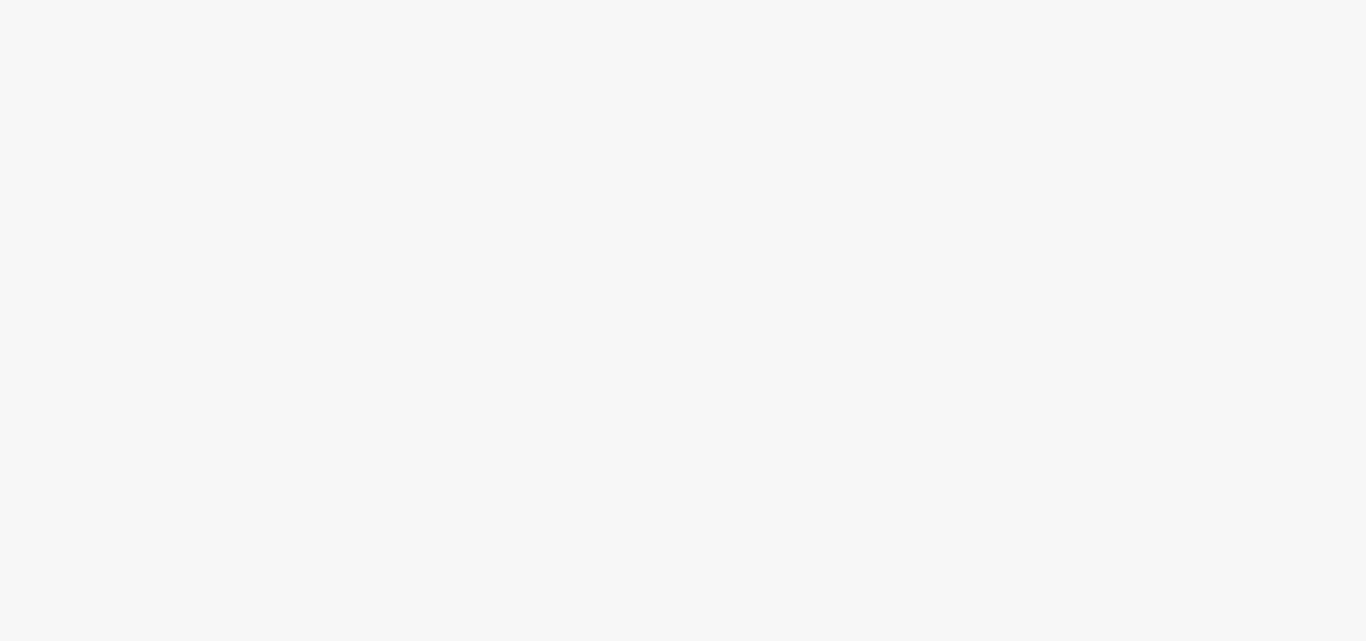 scroll, scrollTop: 0, scrollLeft: 0, axis: both 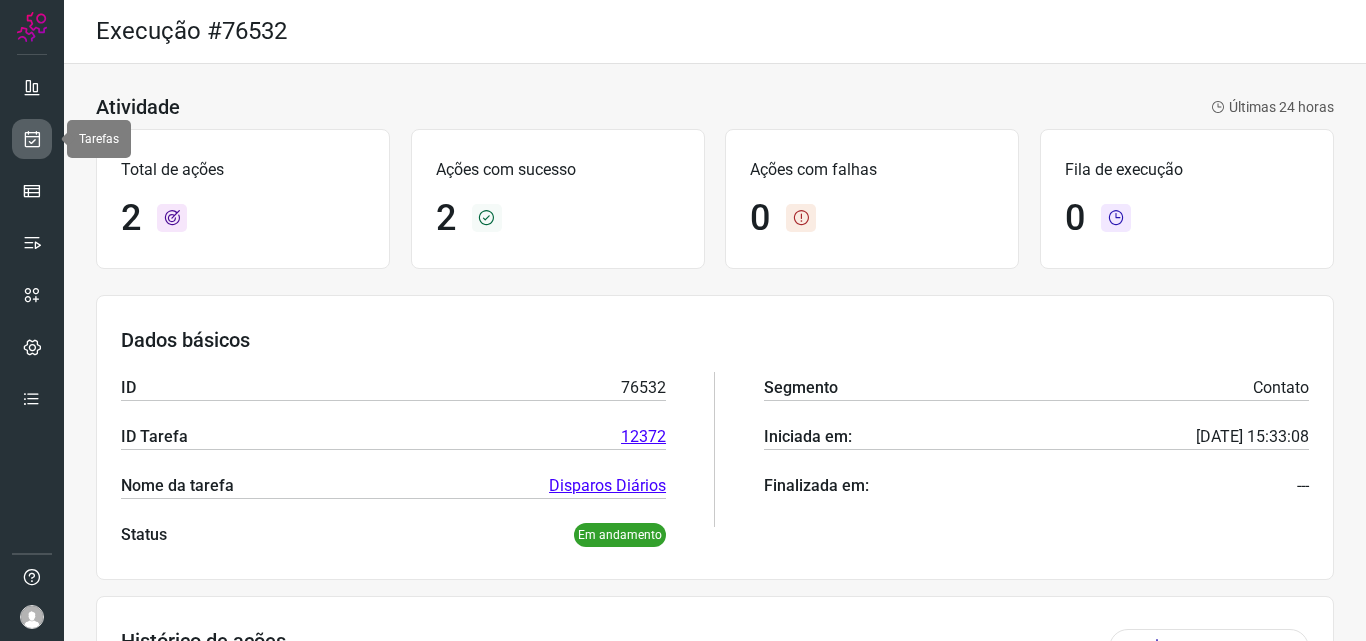 click at bounding box center (32, 139) 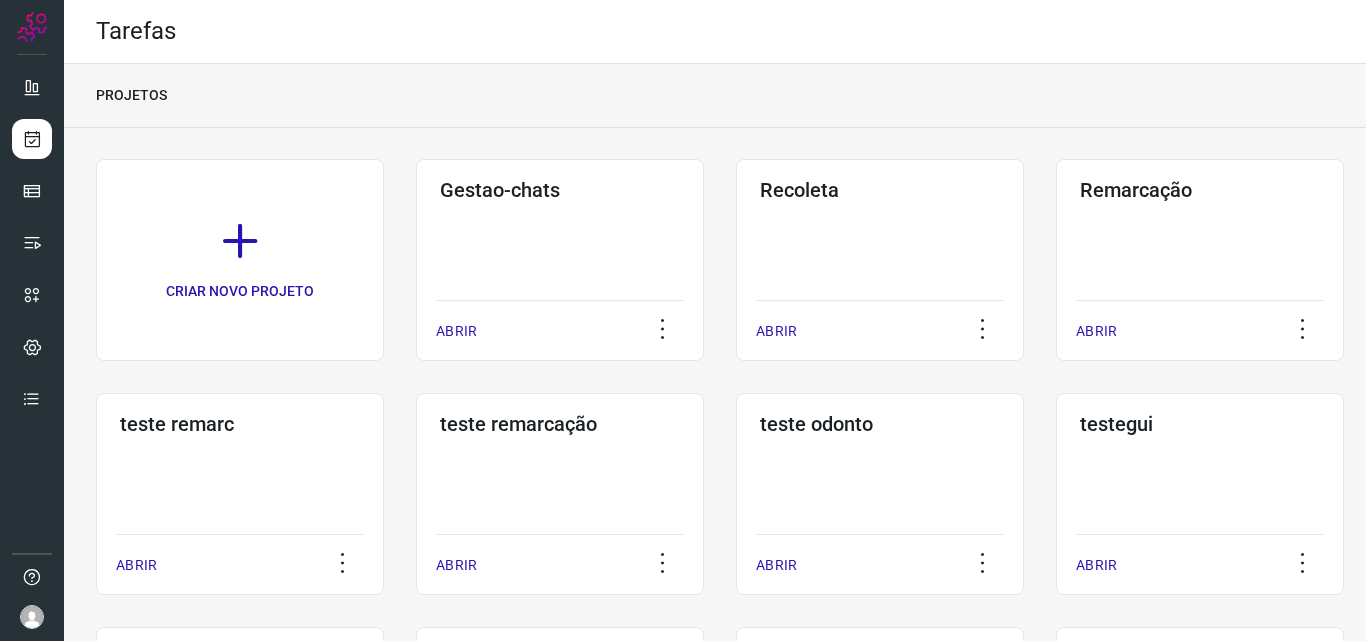 click on "Remarcação  ABRIR" 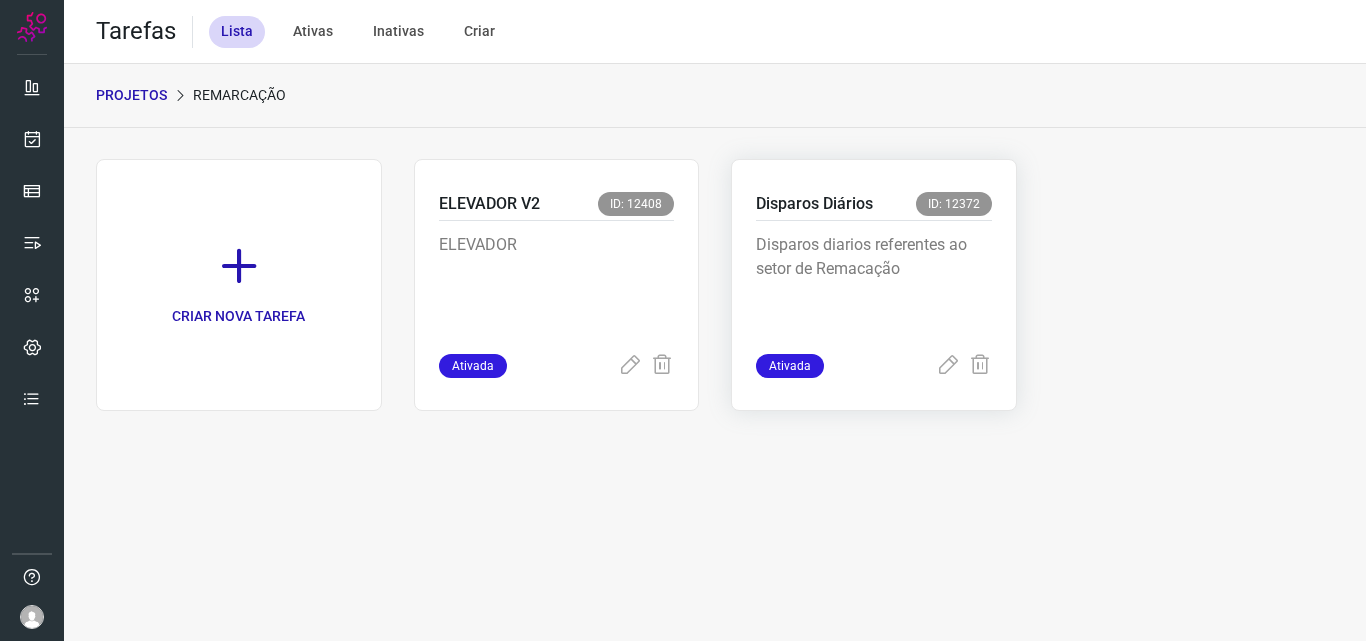 click on "Disparos diarios referentes ao setor de Remacação" at bounding box center (874, 283) 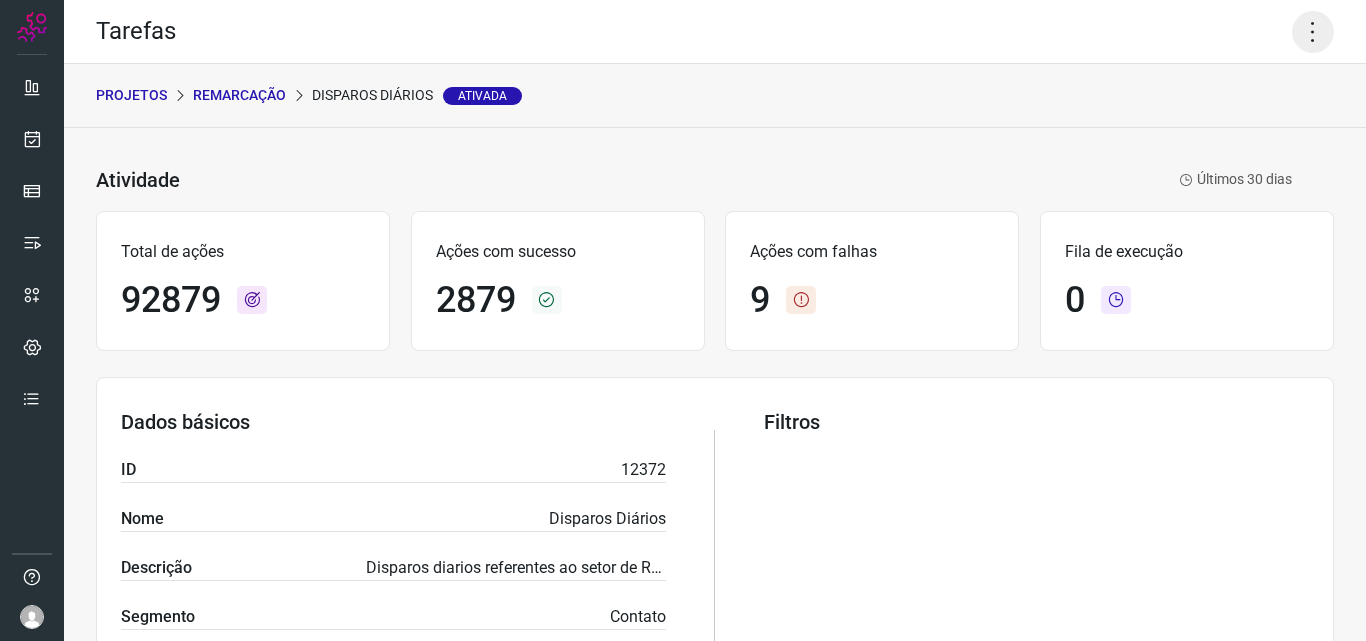 click 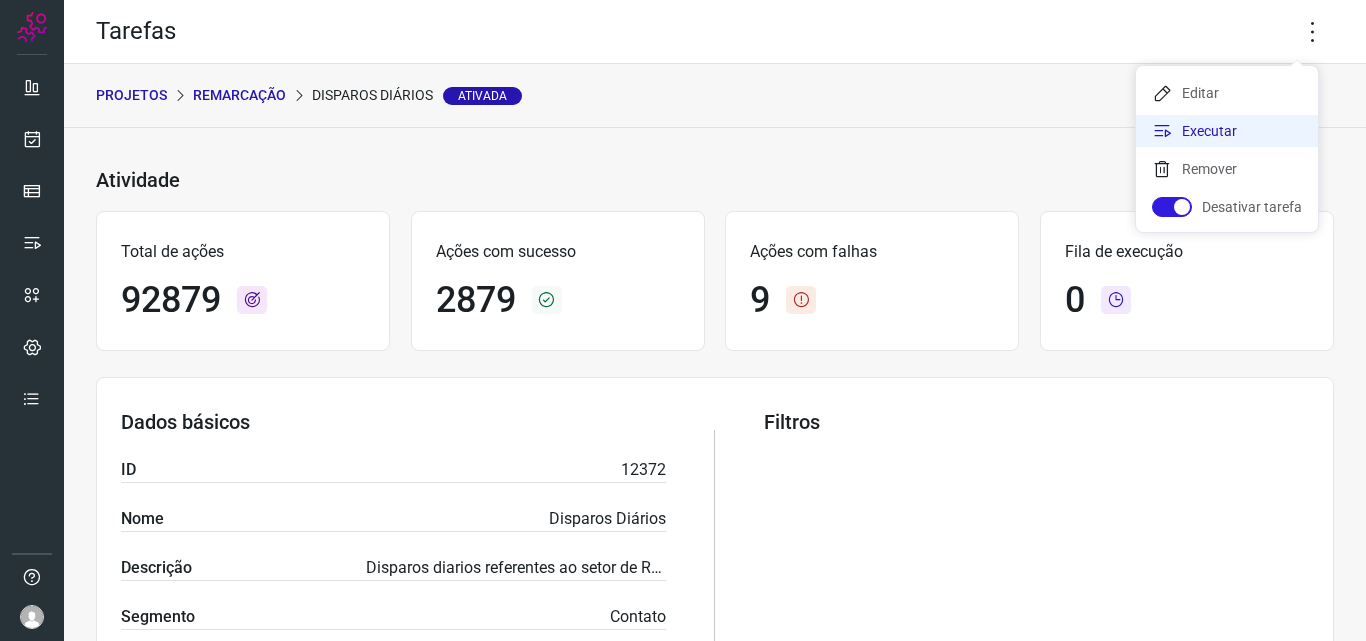 click on "Executar" 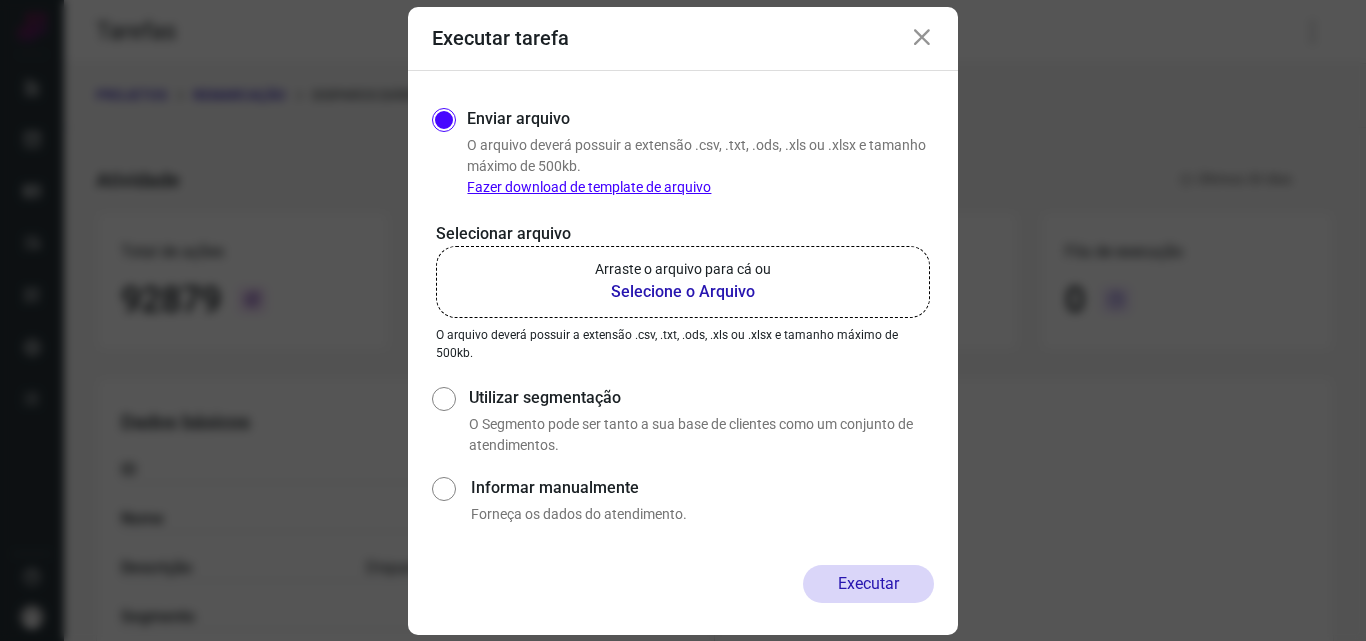 click on "Arraste o arquivo para cá ou" at bounding box center (683, 269) 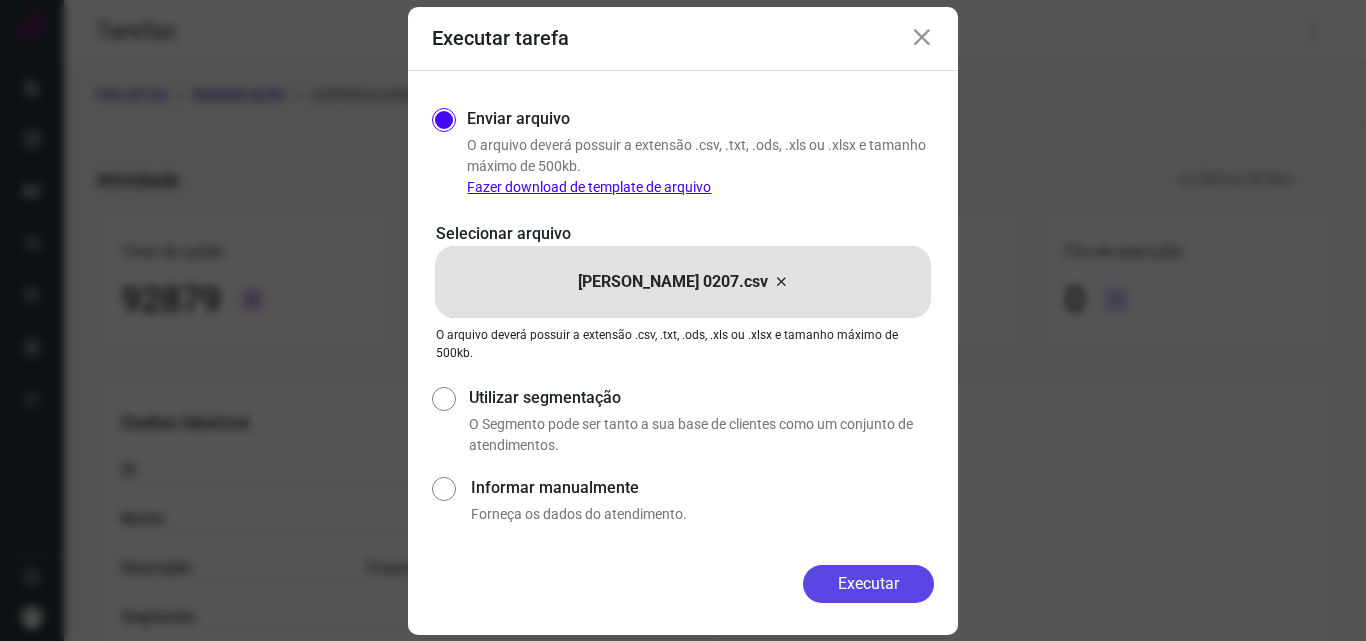 click on "Executar" at bounding box center (868, 584) 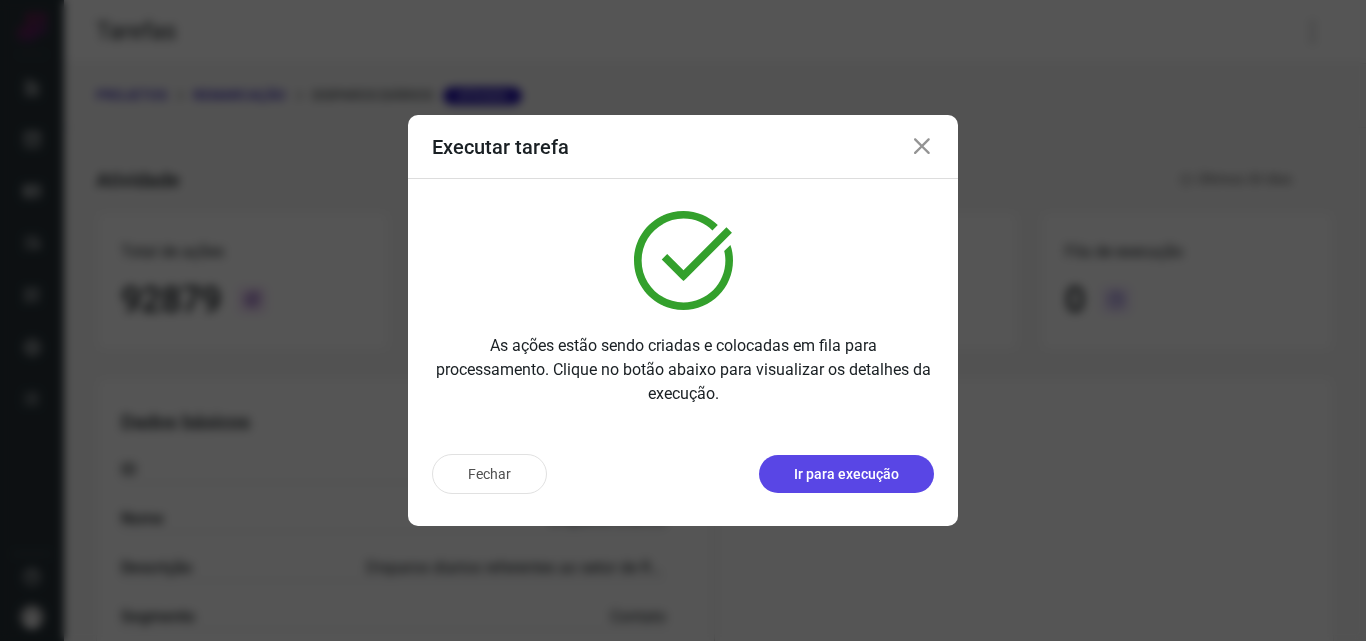 click on "Ir para execução" at bounding box center (846, 474) 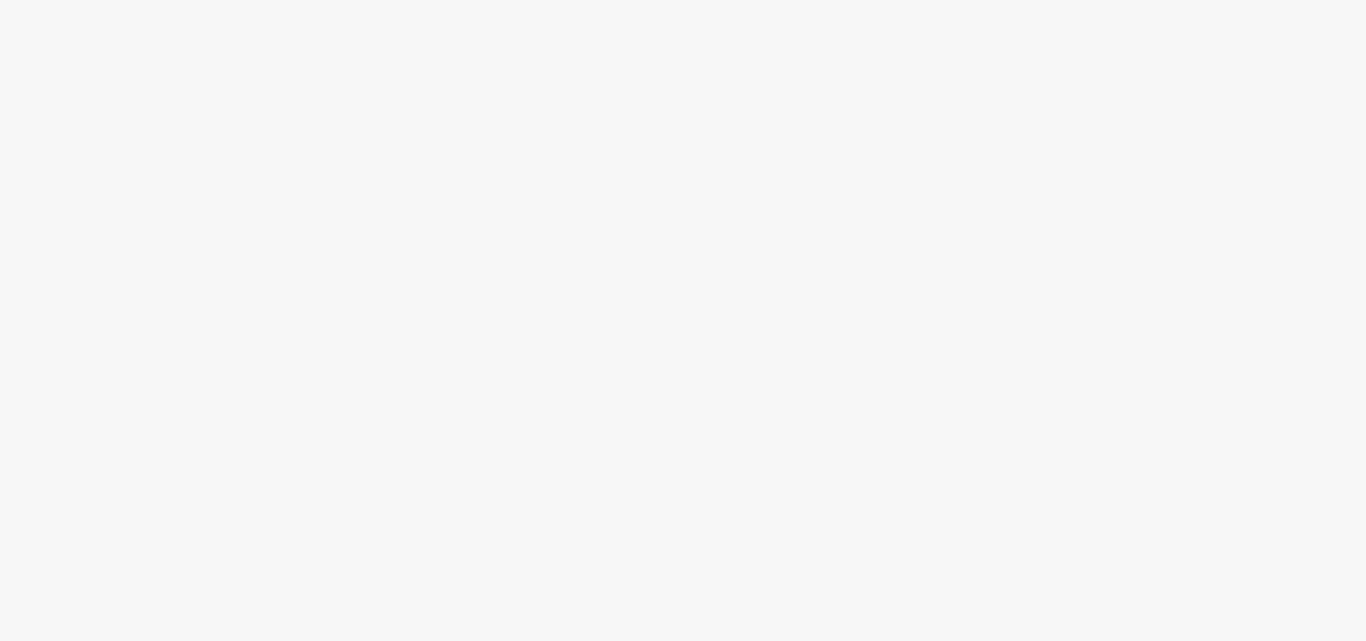 scroll, scrollTop: 0, scrollLeft: 0, axis: both 